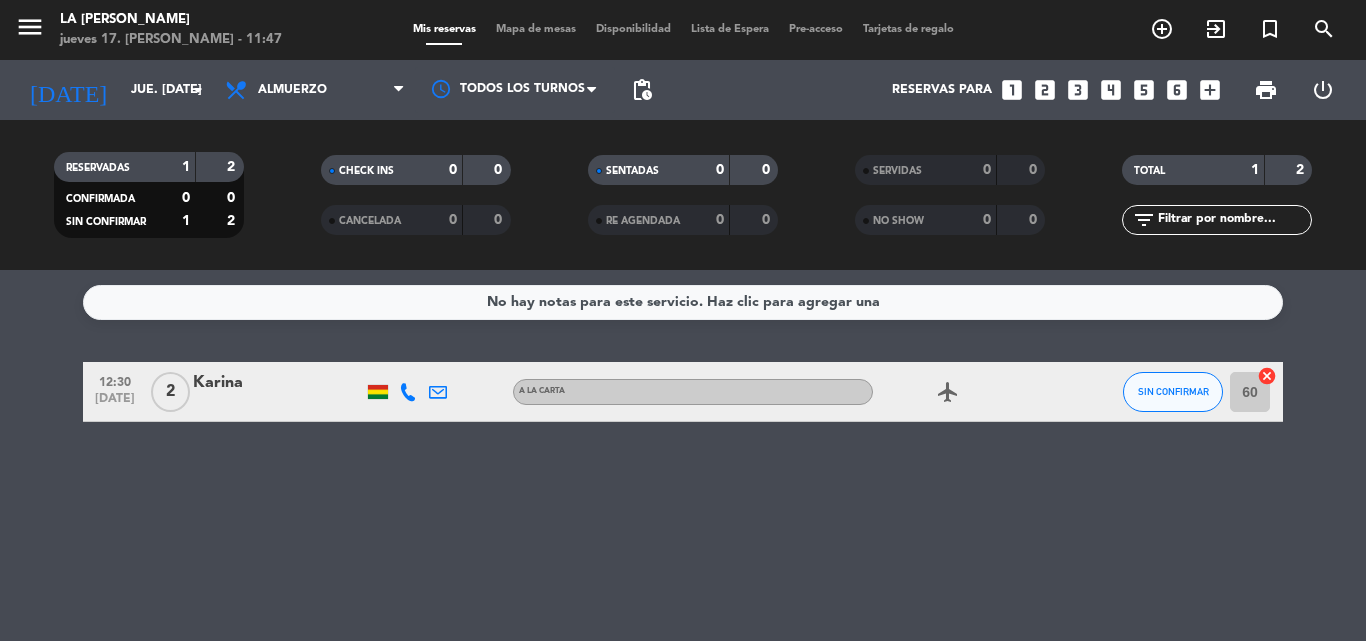 scroll, scrollTop: 0, scrollLeft: 0, axis: both 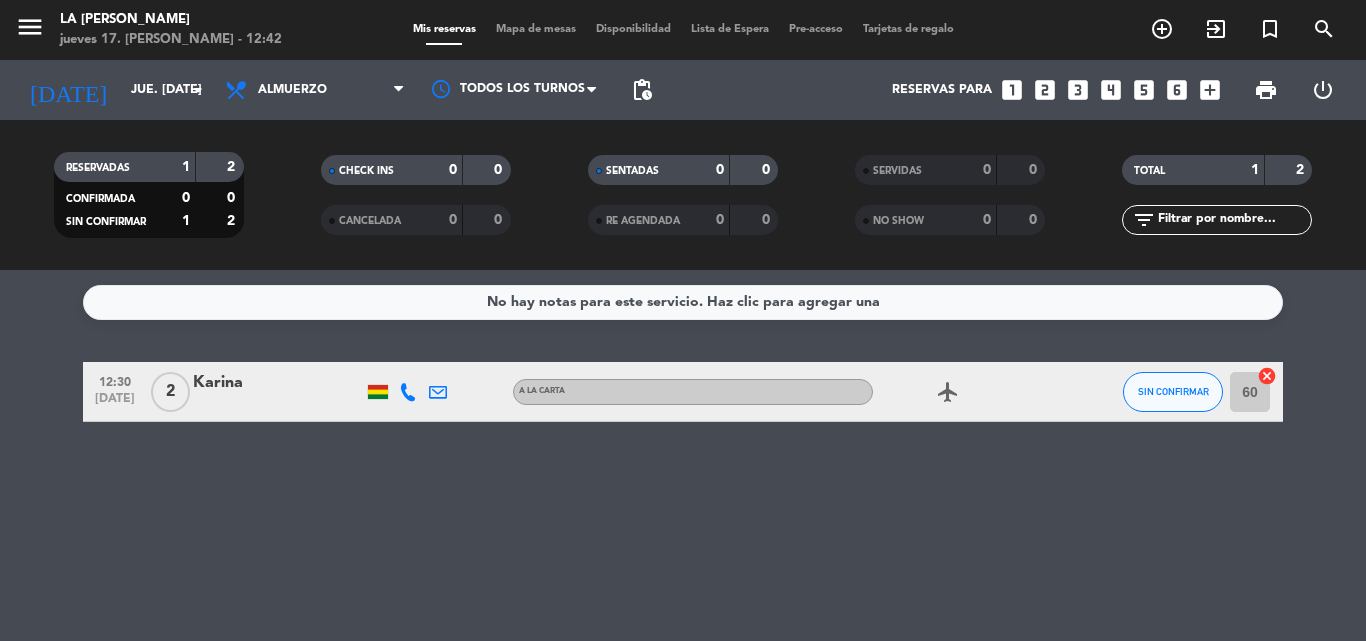 drag, startPoint x: 1135, startPoint y: 540, endPoint x: 434, endPoint y: 680, distance: 714.8433 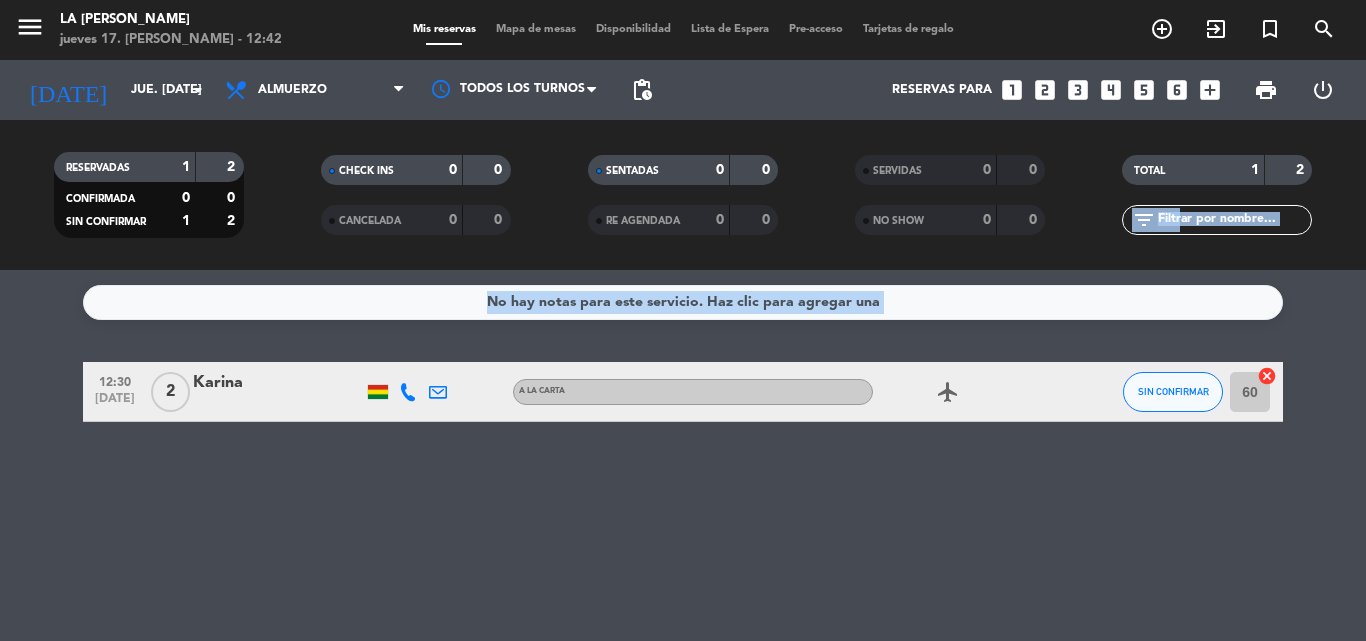 drag, startPoint x: 799, startPoint y: 326, endPoint x: 577, endPoint y: 268, distance: 229.45152 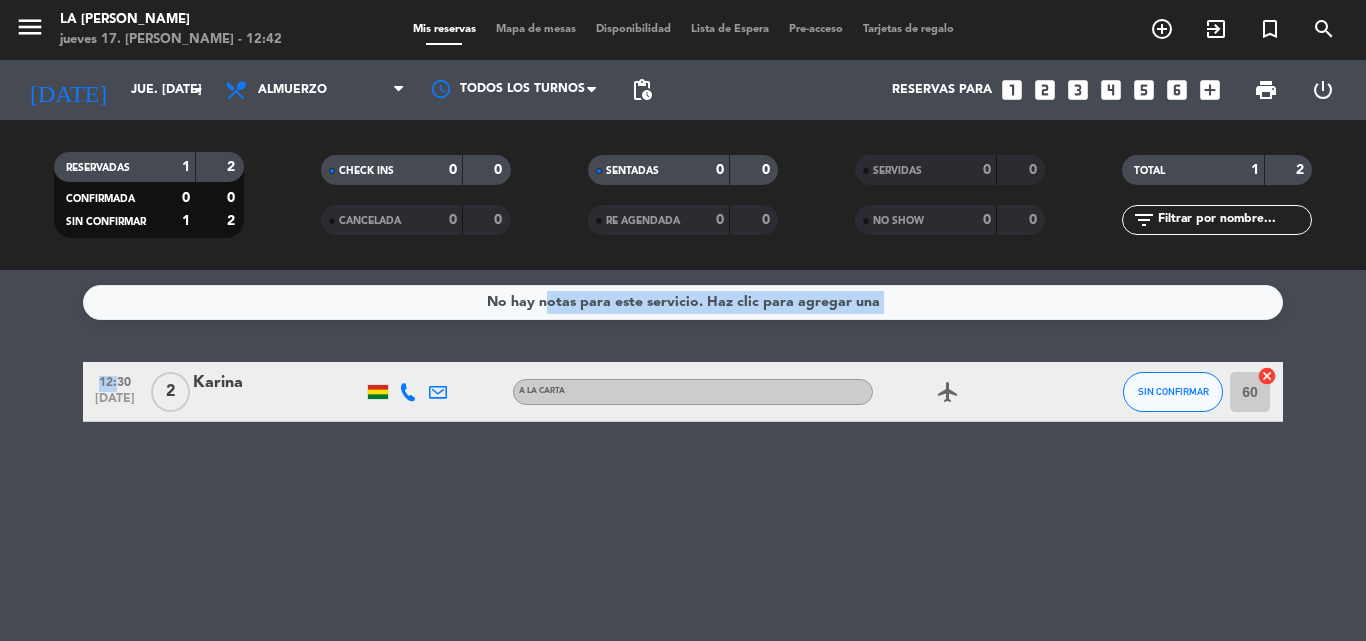 drag, startPoint x: 544, startPoint y: 271, endPoint x: 886, endPoint y: 321, distance: 345.63565 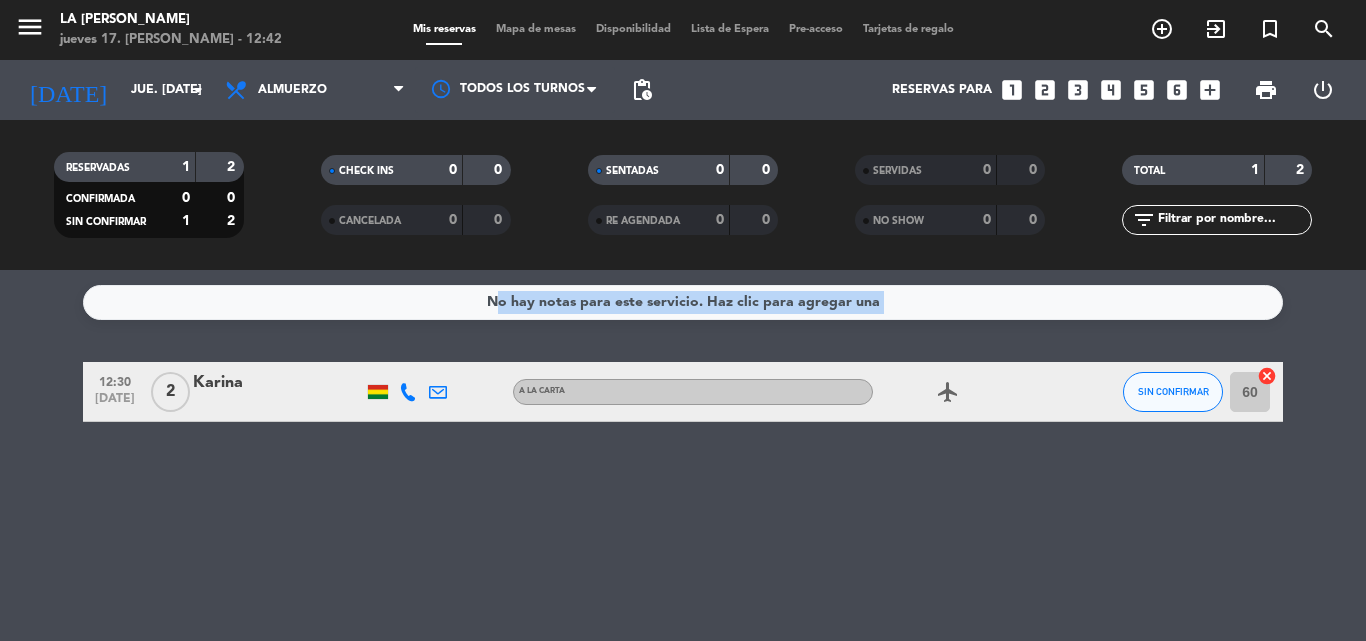 drag, startPoint x: 445, startPoint y: 273, endPoint x: 867, endPoint y: 326, distance: 425.3152 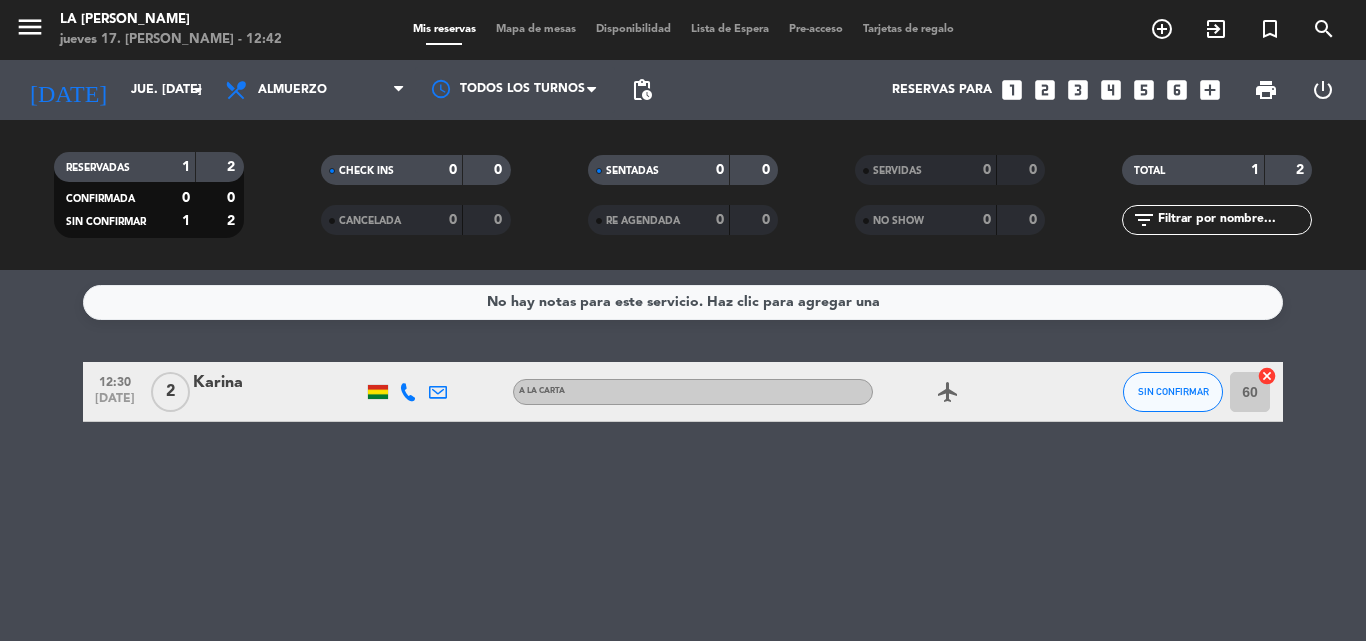 drag, startPoint x: 448, startPoint y: 262, endPoint x: 855, endPoint y: 320, distance: 411.1119 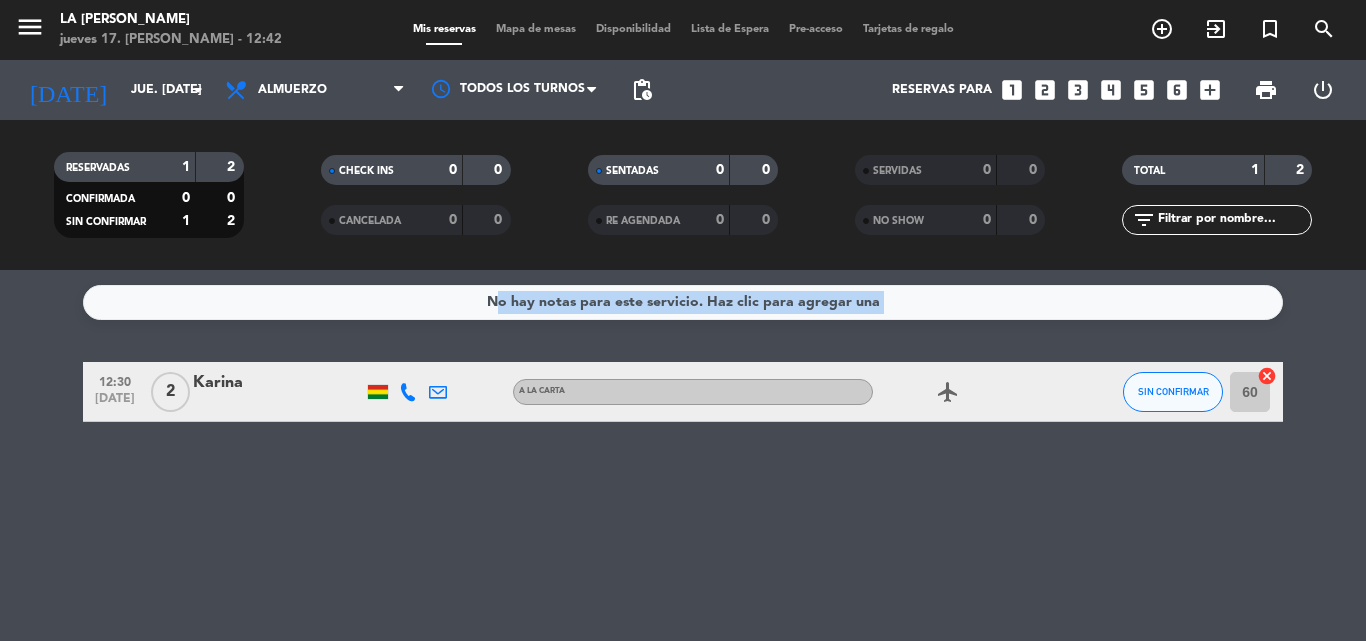 drag, startPoint x: 869, startPoint y: 320, endPoint x: 440, endPoint y: 284, distance: 430.50784 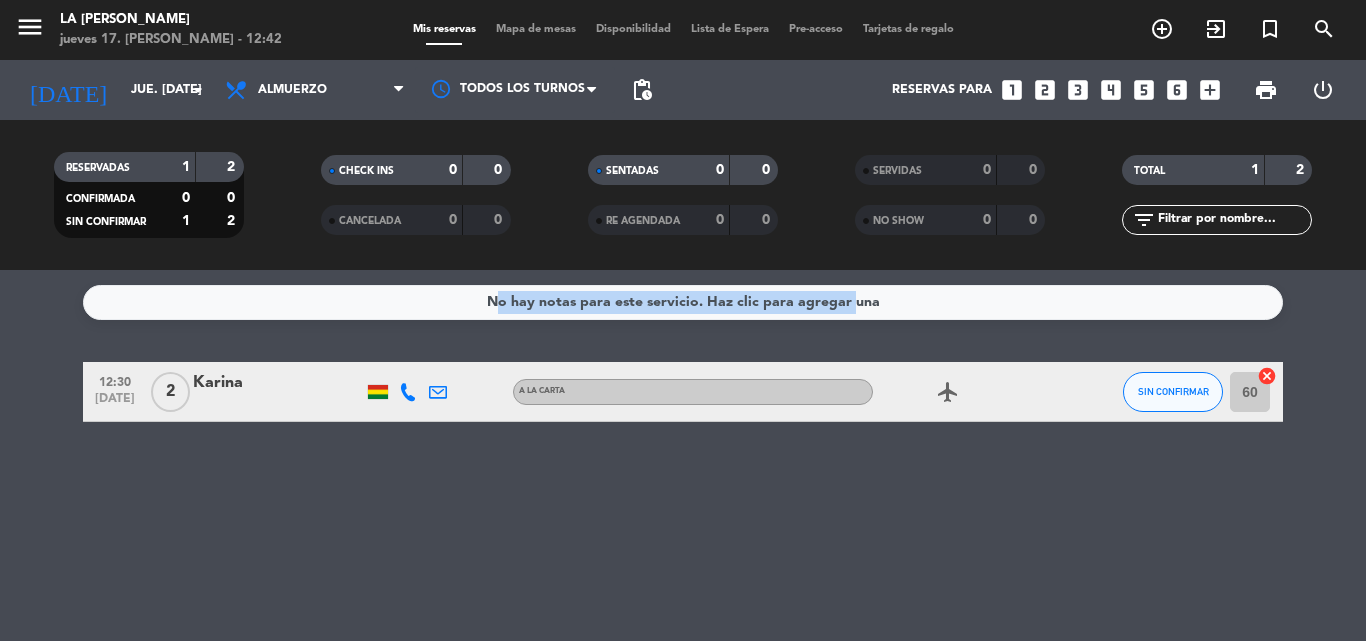 drag, startPoint x: 465, startPoint y: 273, endPoint x: 794, endPoint y: 316, distance: 331.79813 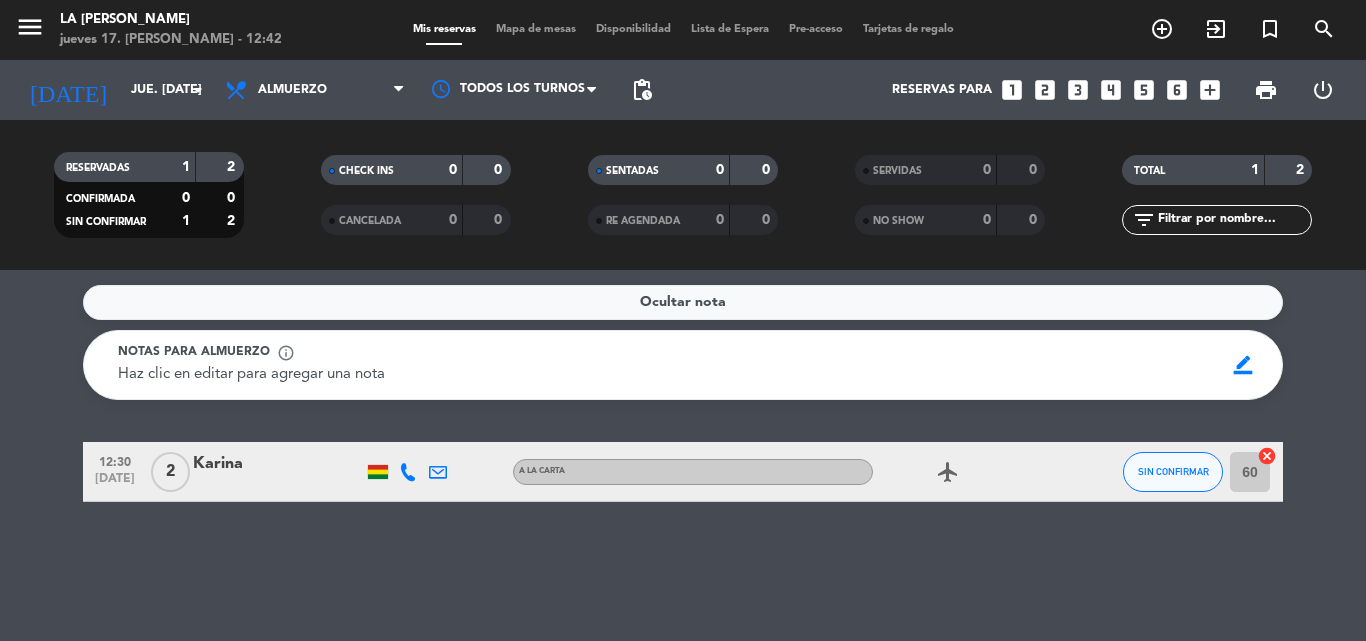 click on "Ocultar nota" 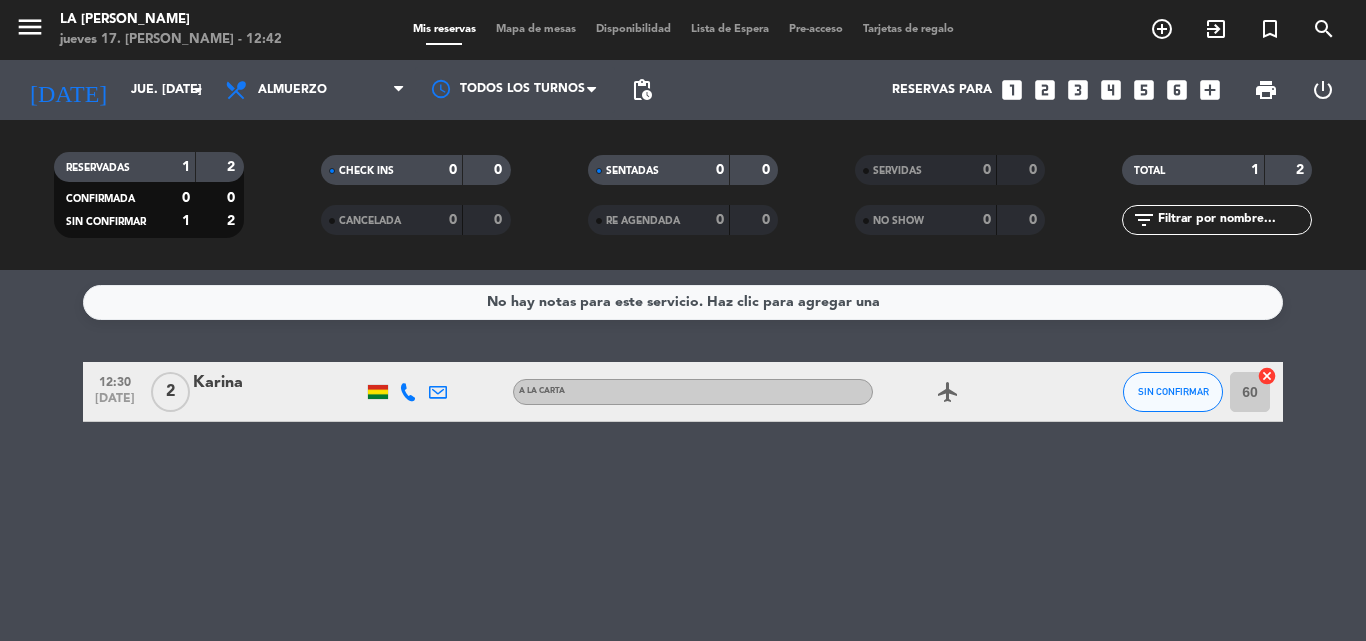 click on "No hay notas para este servicio. Haz clic para agregar una   12:30   [DATE]   2   [PERSON_NAME]  airplanemode_active  SIN CONFIRMAR 60  cancel" 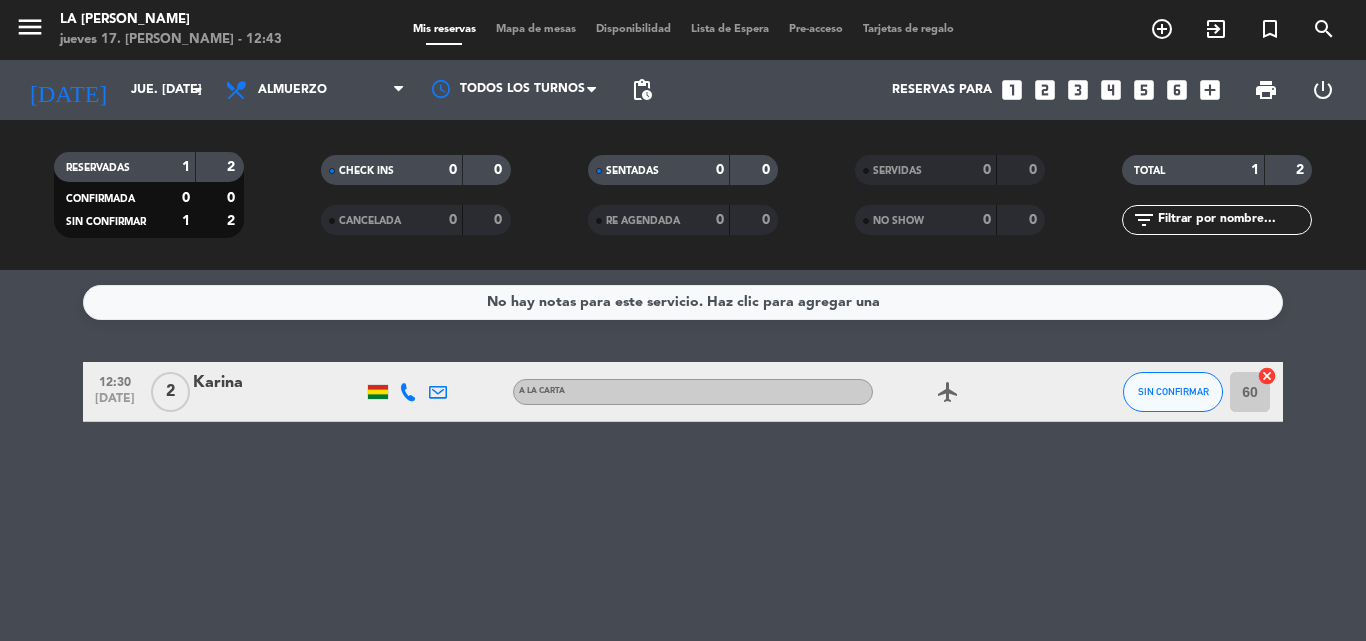 click on "No hay notas para este servicio. Haz clic para agregar una   12:30   [DATE]   2   [PERSON_NAME]  airplanemode_active  SIN CONFIRMAR 60  cancel" 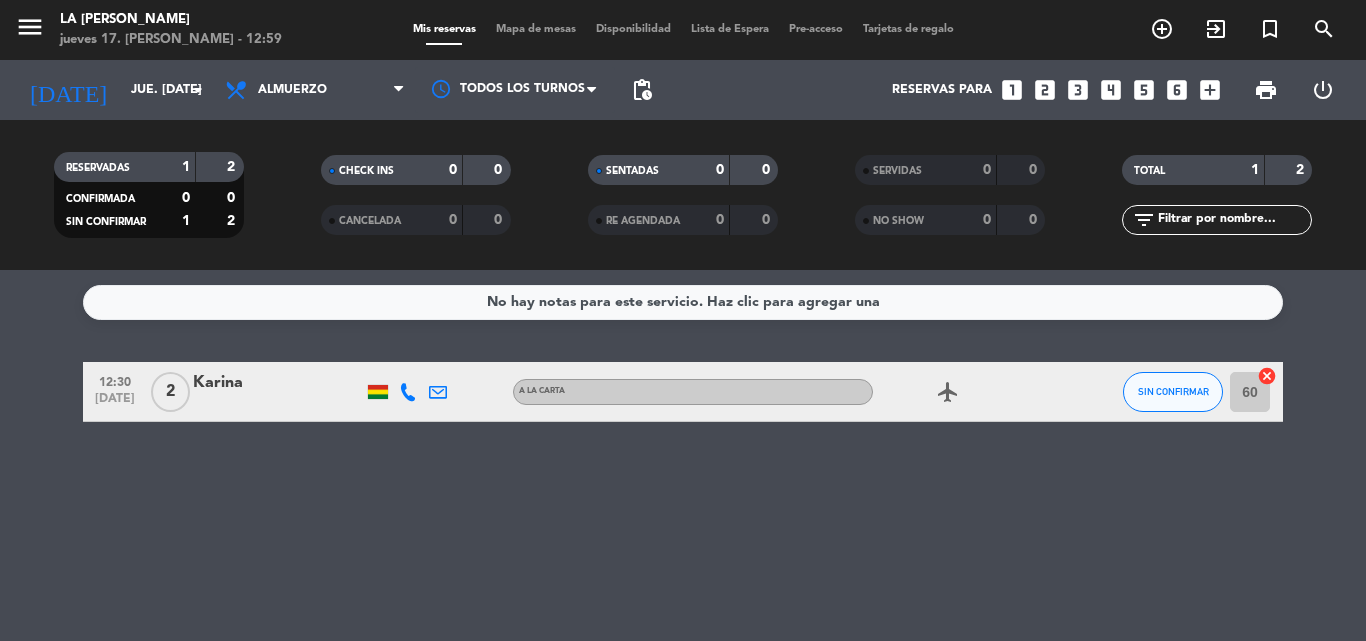 click on "looks_5" at bounding box center [1144, 90] 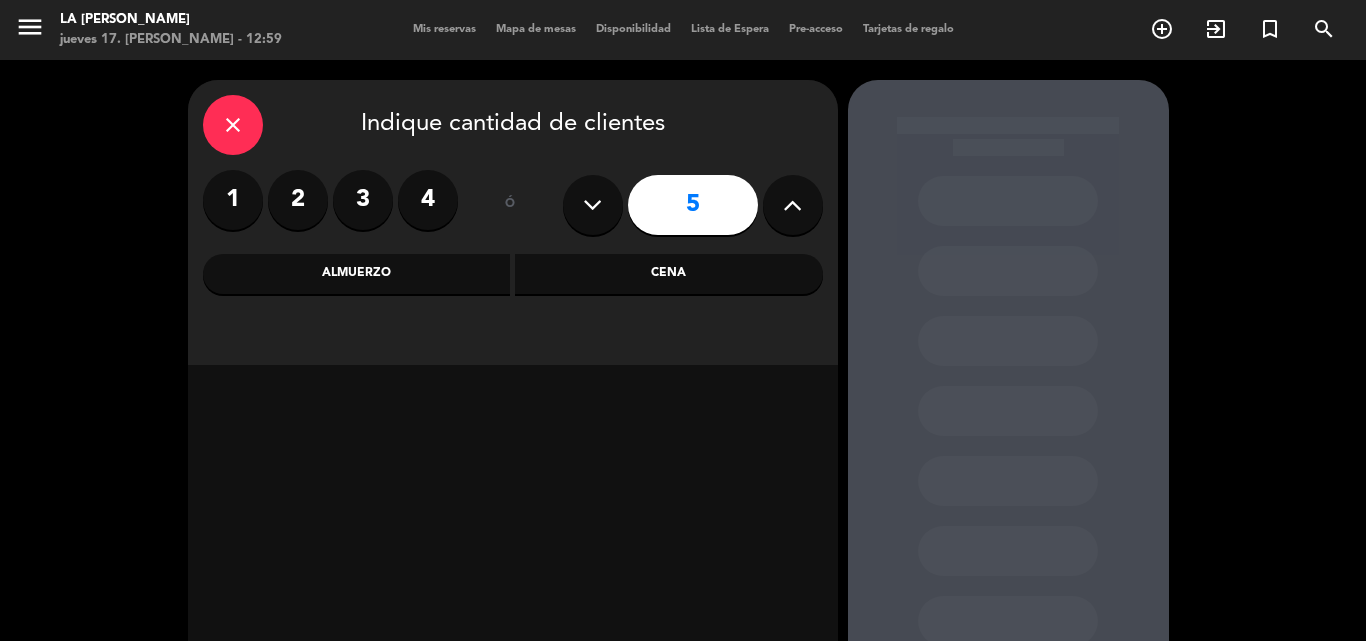 click on "Almuerzo" at bounding box center [357, 274] 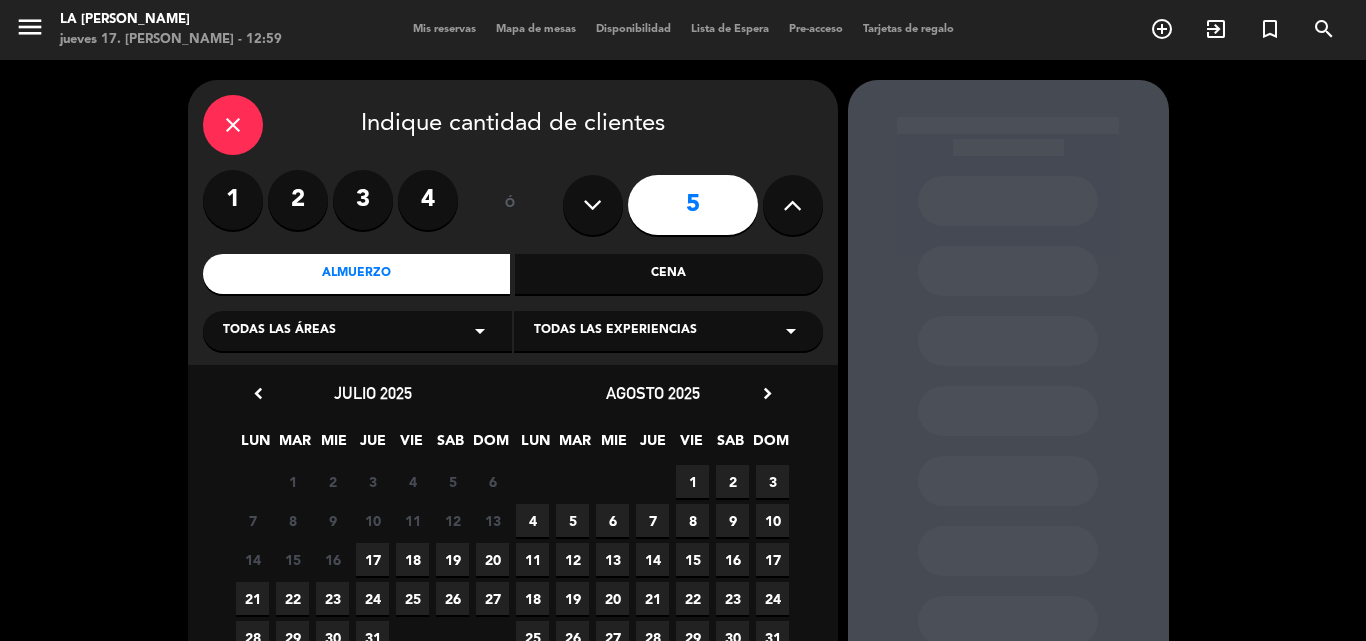 click on "20" at bounding box center [492, 559] 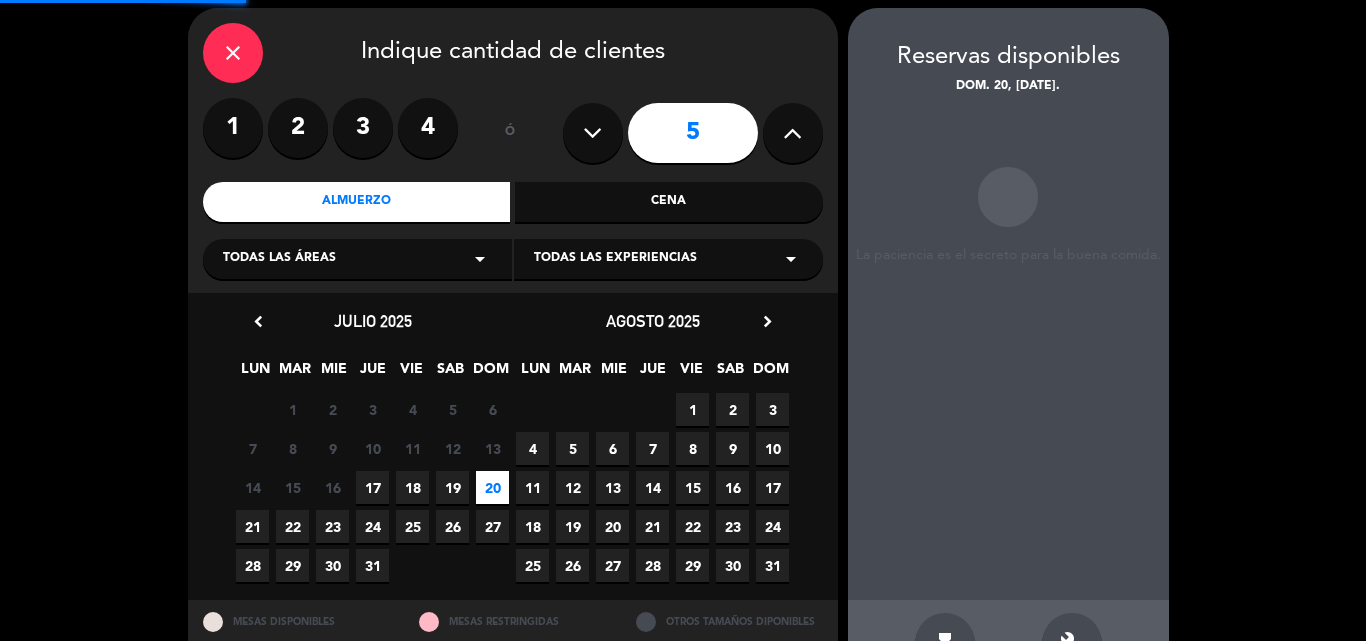 scroll, scrollTop: 80, scrollLeft: 0, axis: vertical 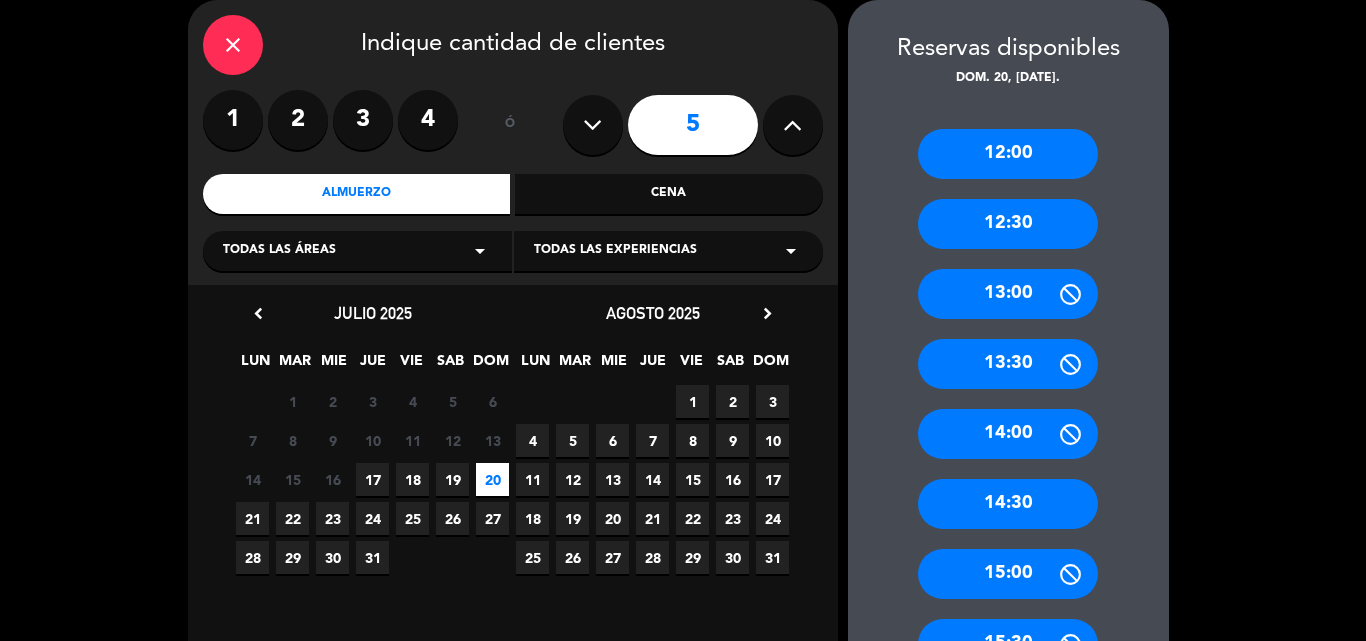 drag, startPoint x: 986, startPoint y: 70, endPoint x: 1065, endPoint y: 89, distance: 81.25269 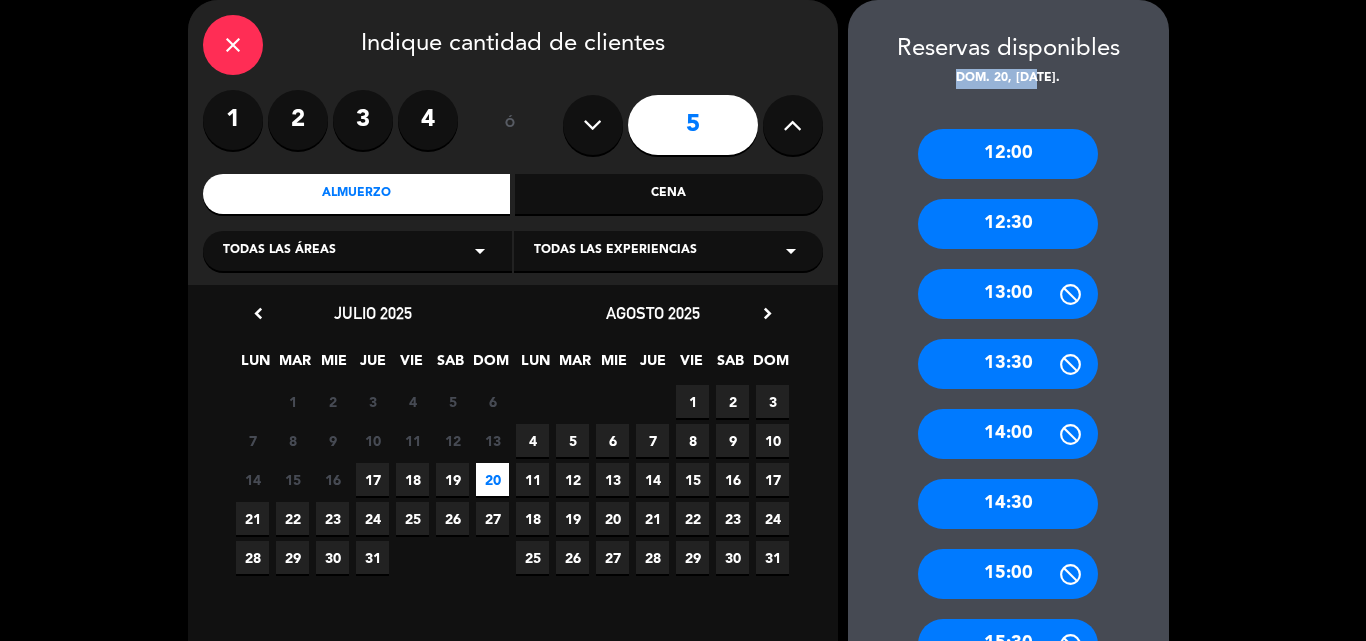 drag, startPoint x: 957, startPoint y: 79, endPoint x: 1046, endPoint y: 76, distance: 89.050545 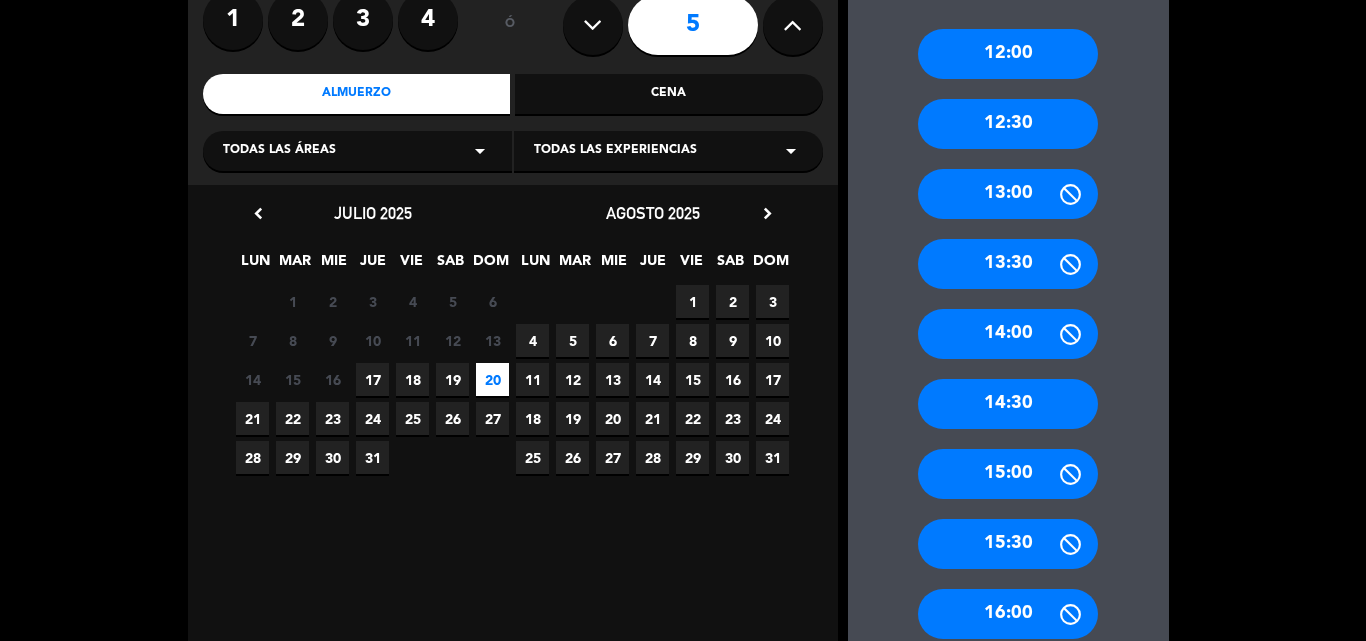 click on "14:30" at bounding box center [1008, 404] 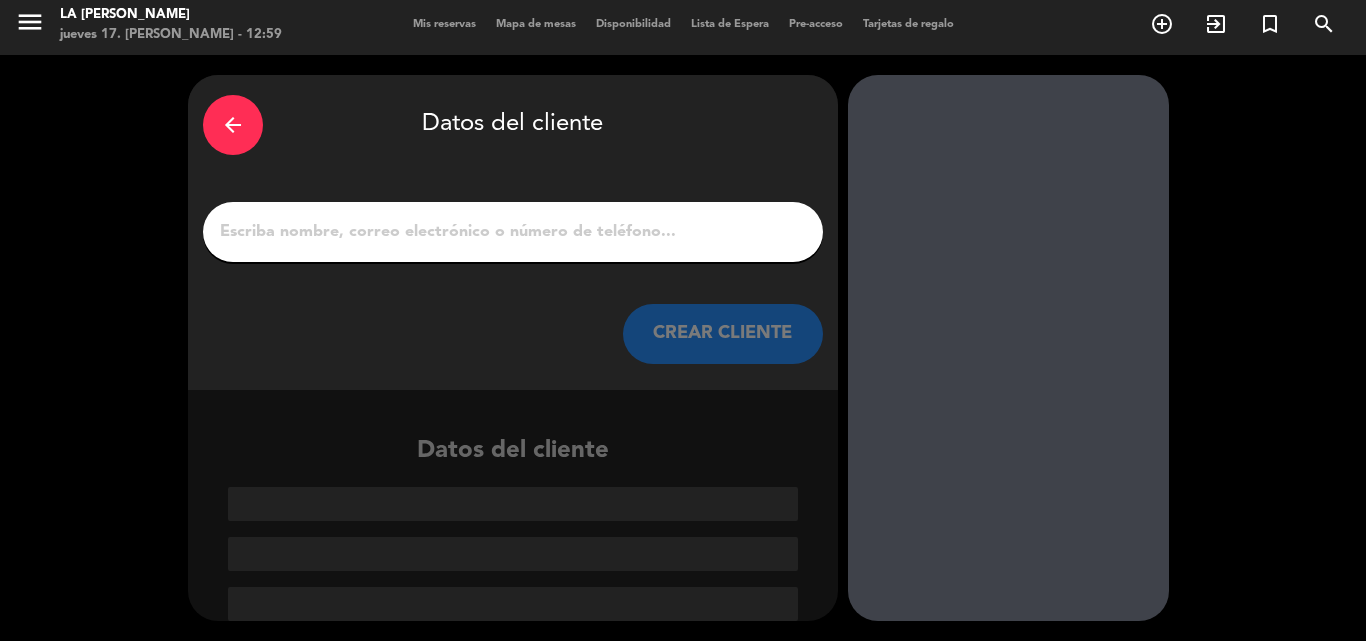 scroll, scrollTop: 5, scrollLeft: 0, axis: vertical 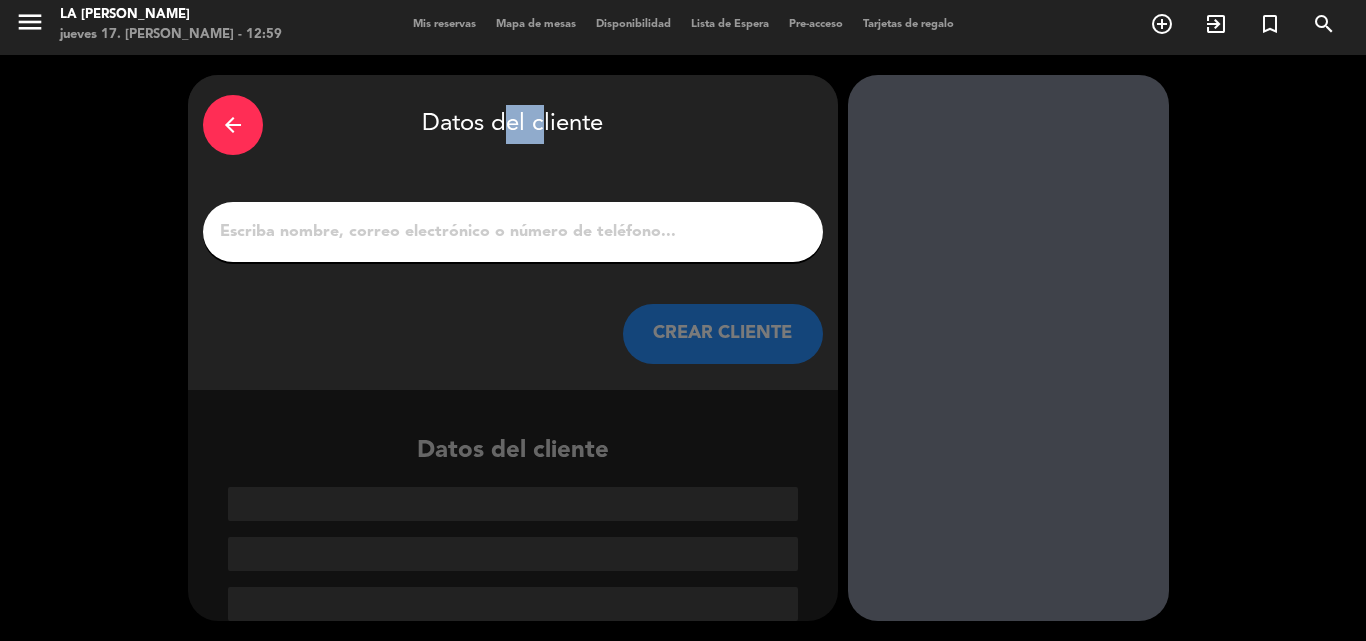 click on "arrow_back   Datos del cliente" at bounding box center (513, 125) 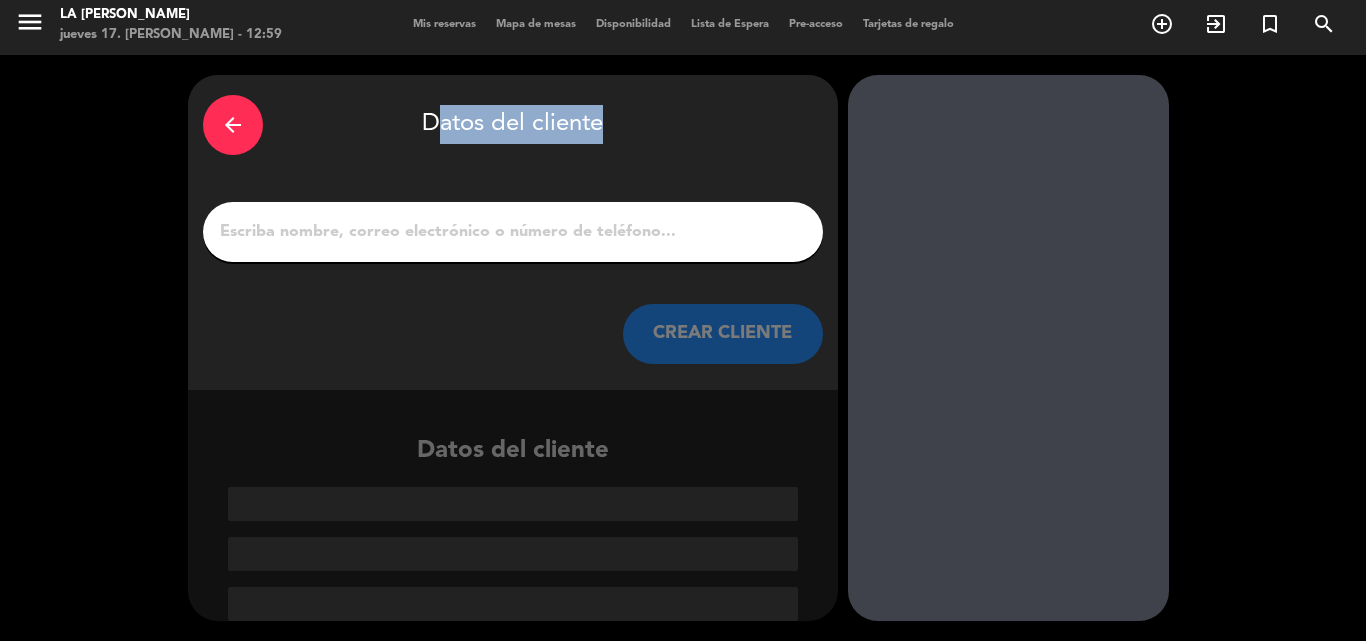 click on "arrow_back   Datos del cliente" at bounding box center [513, 125] 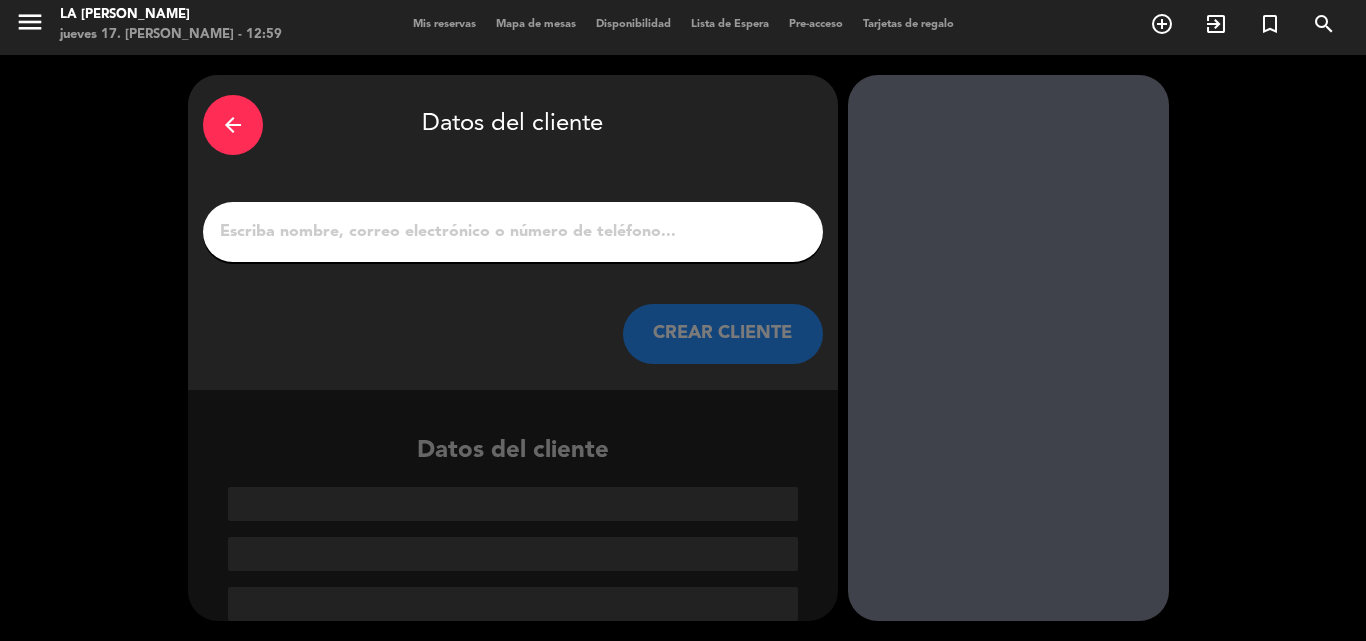 click on "1" at bounding box center [513, 232] 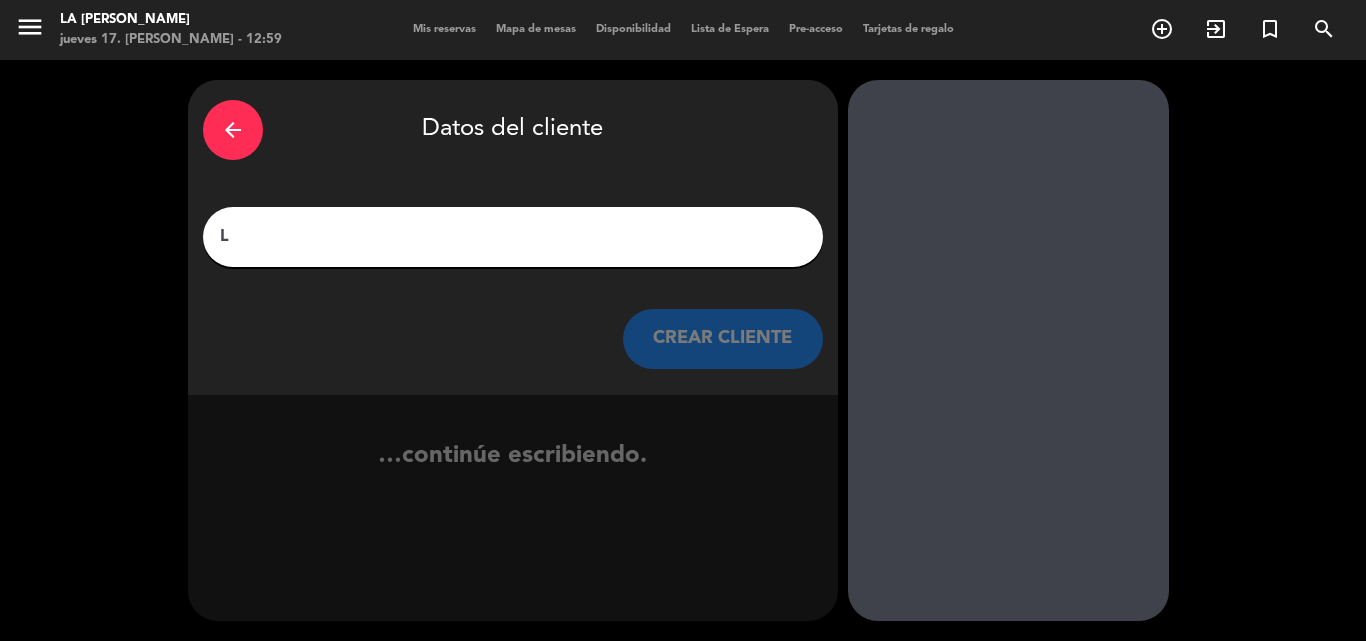 scroll, scrollTop: 0, scrollLeft: 0, axis: both 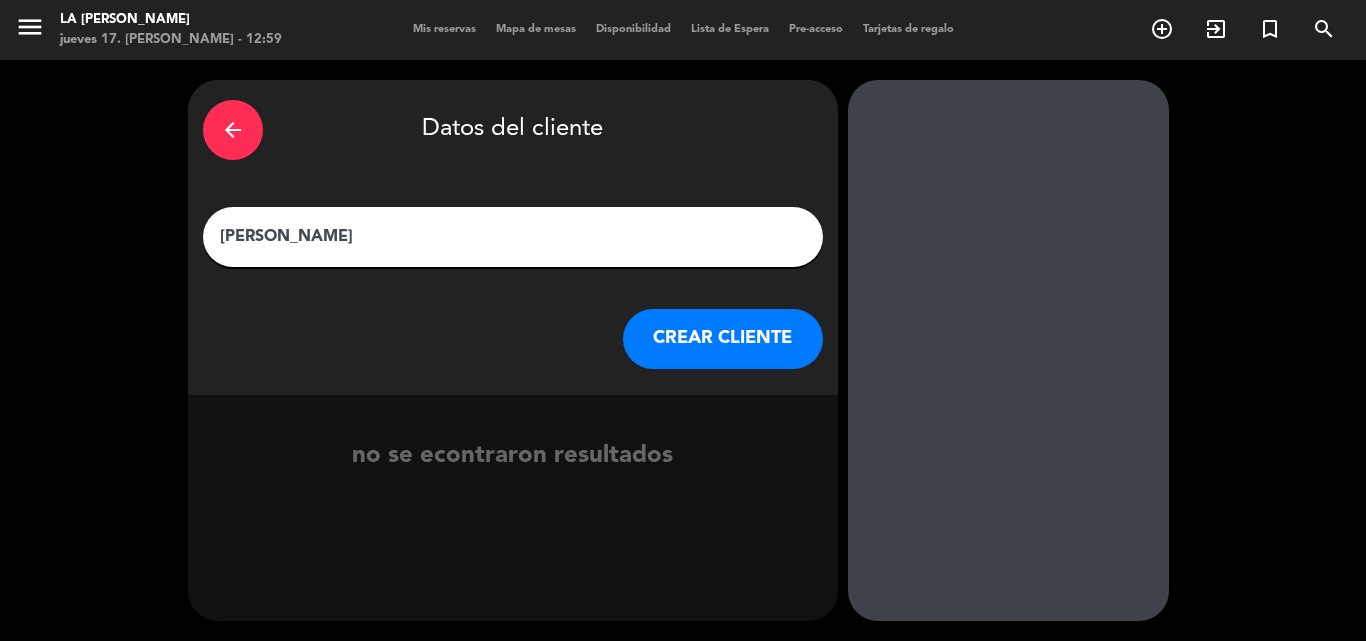 type on "[PERSON_NAME]" 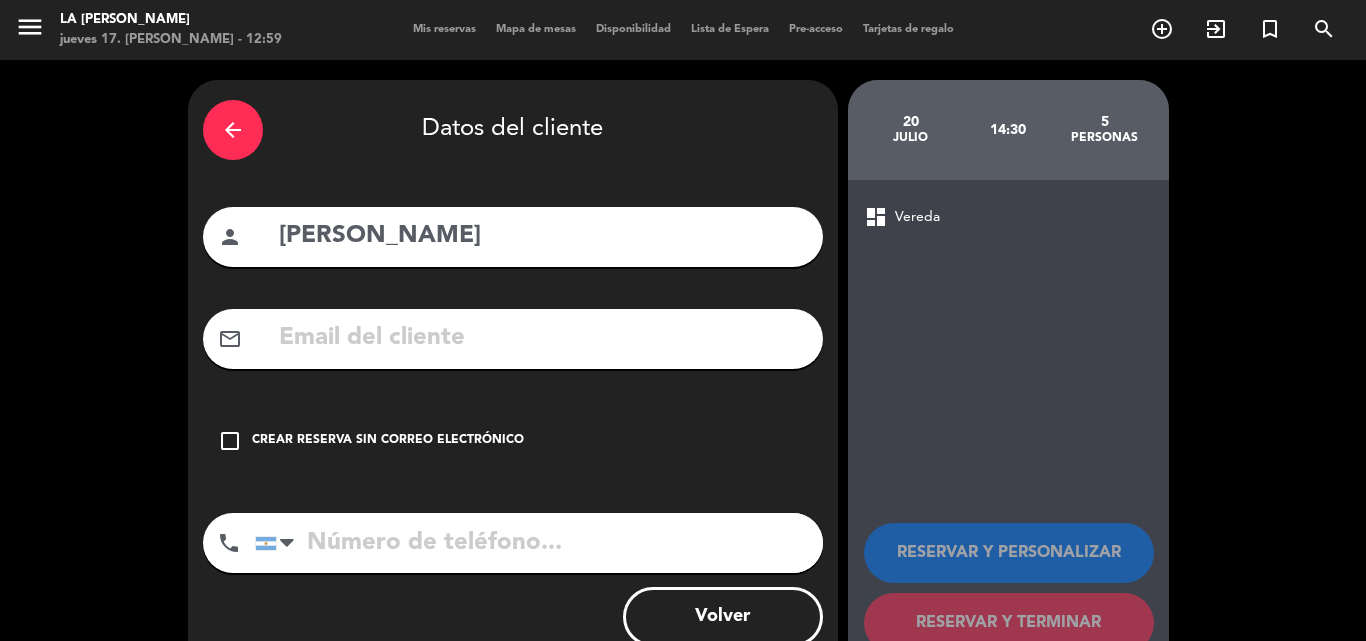 click on "Crear reserva sin correo electrónico" at bounding box center [388, 441] 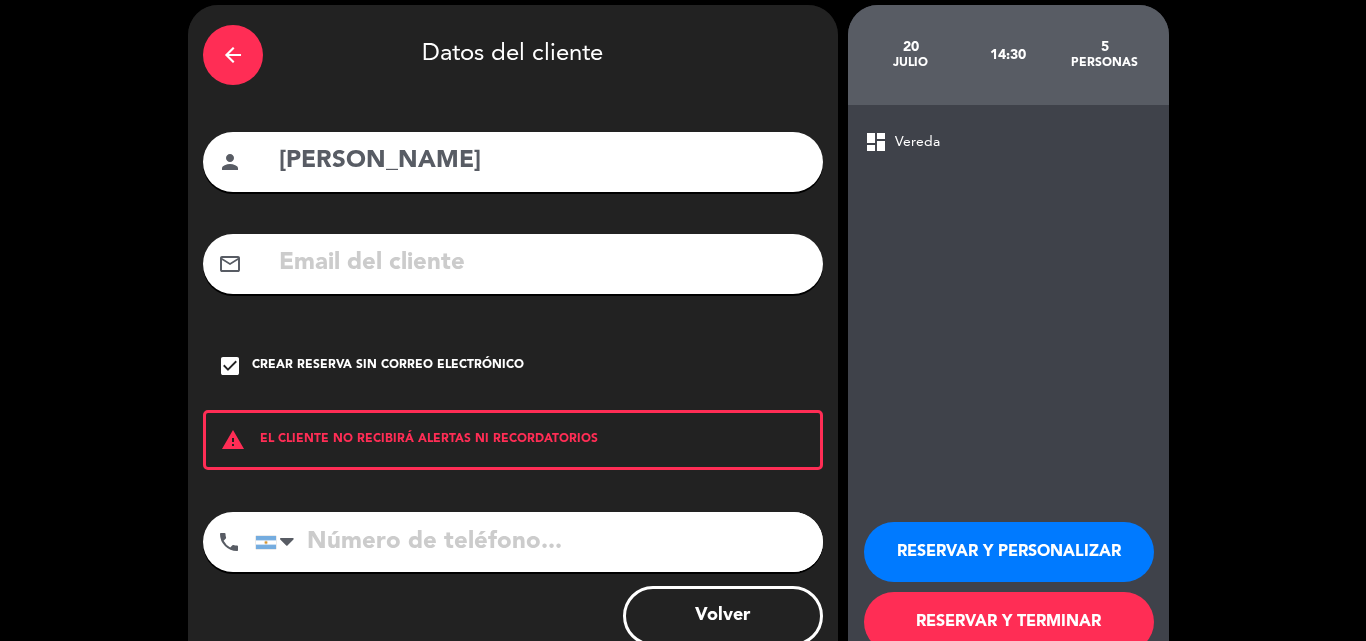 scroll, scrollTop: 130, scrollLeft: 0, axis: vertical 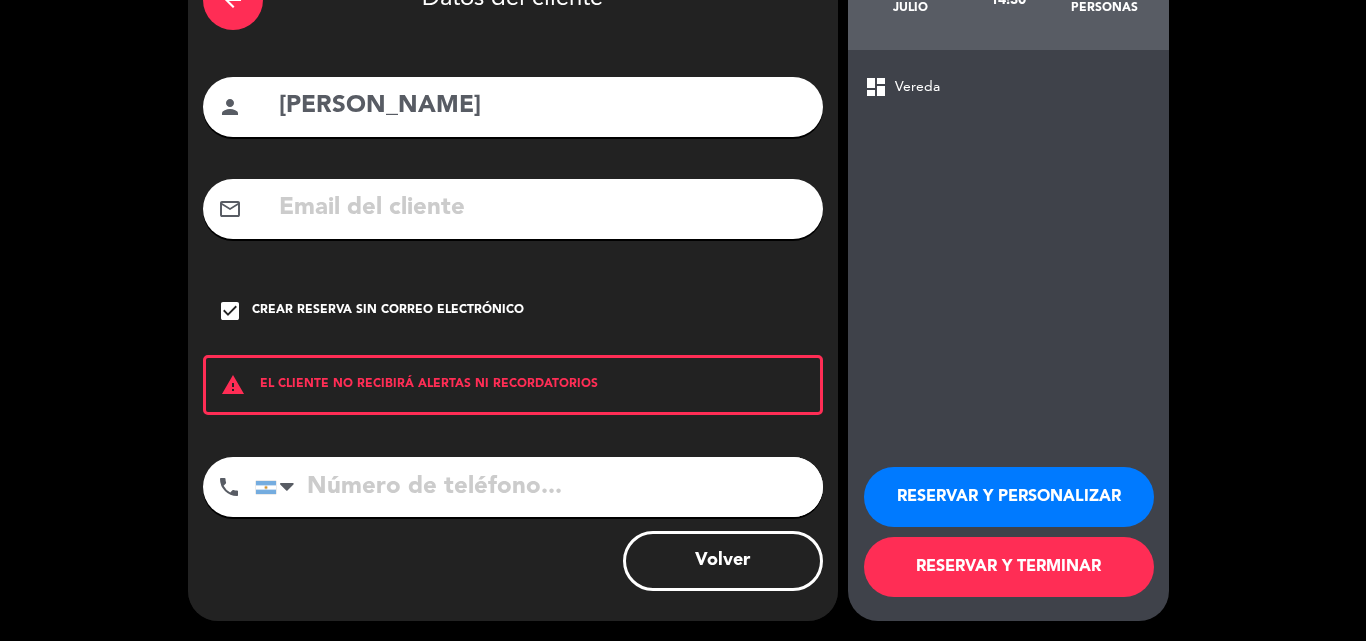 click at bounding box center [539, 487] 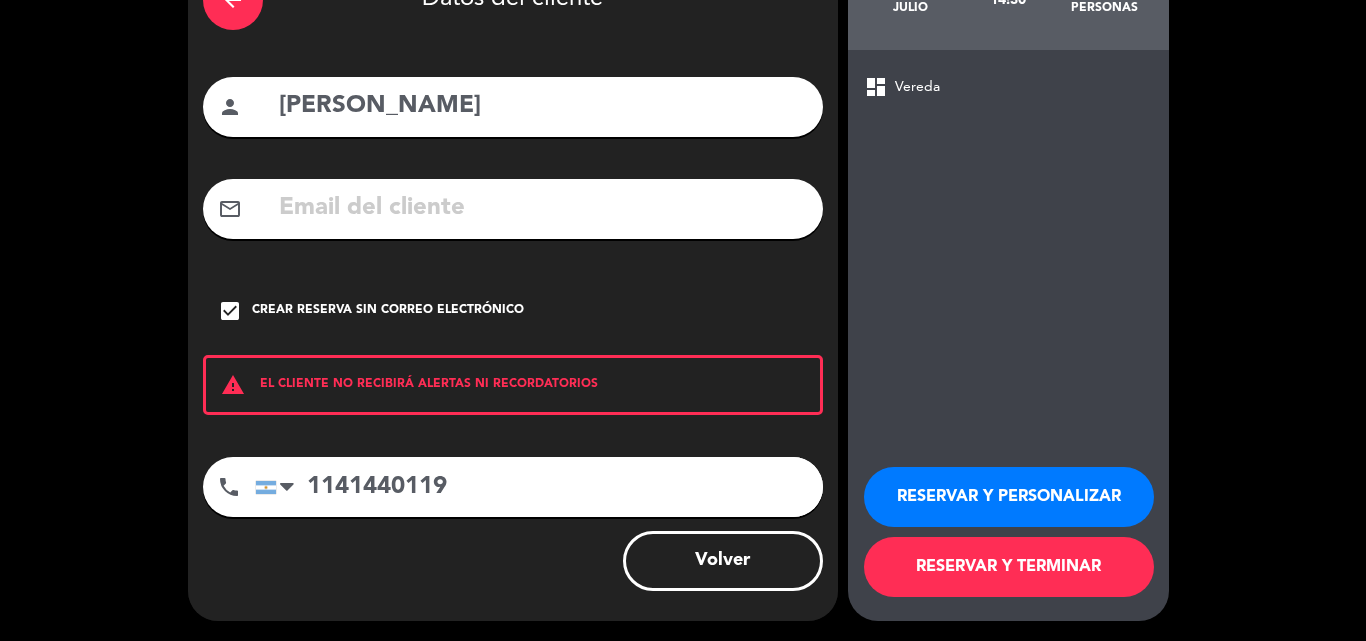 type on "1141440119" 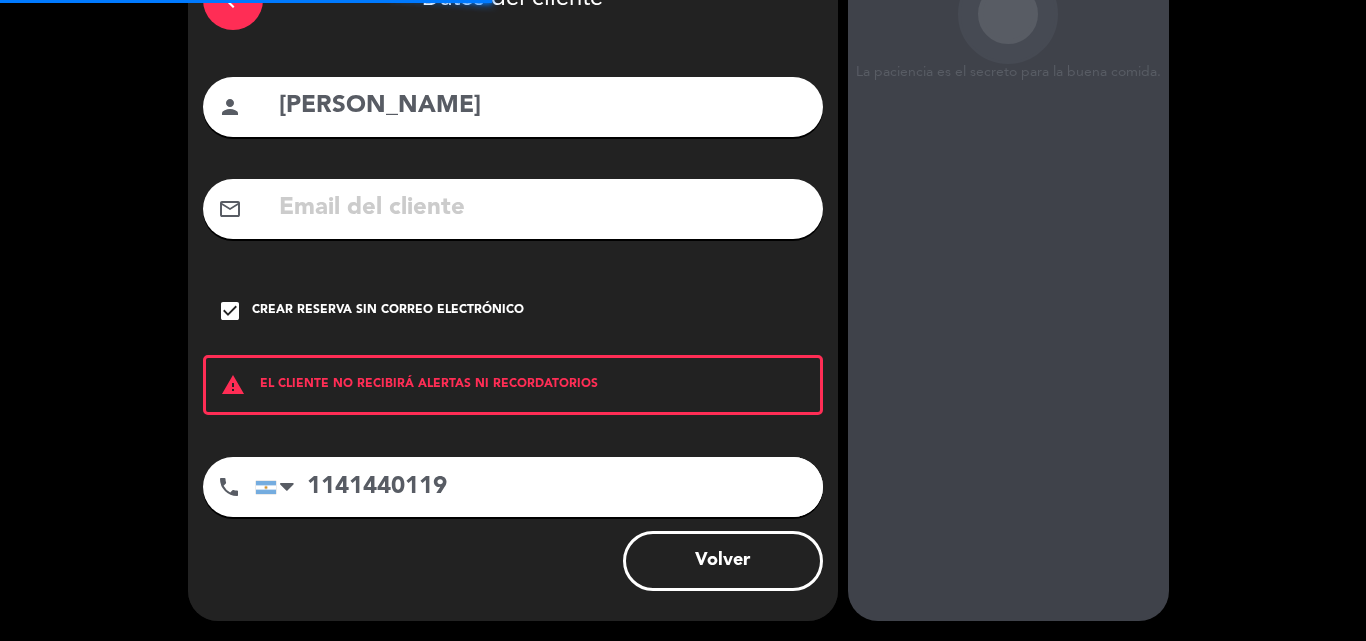 scroll, scrollTop: 80, scrollLeft: 0, axis: vertical 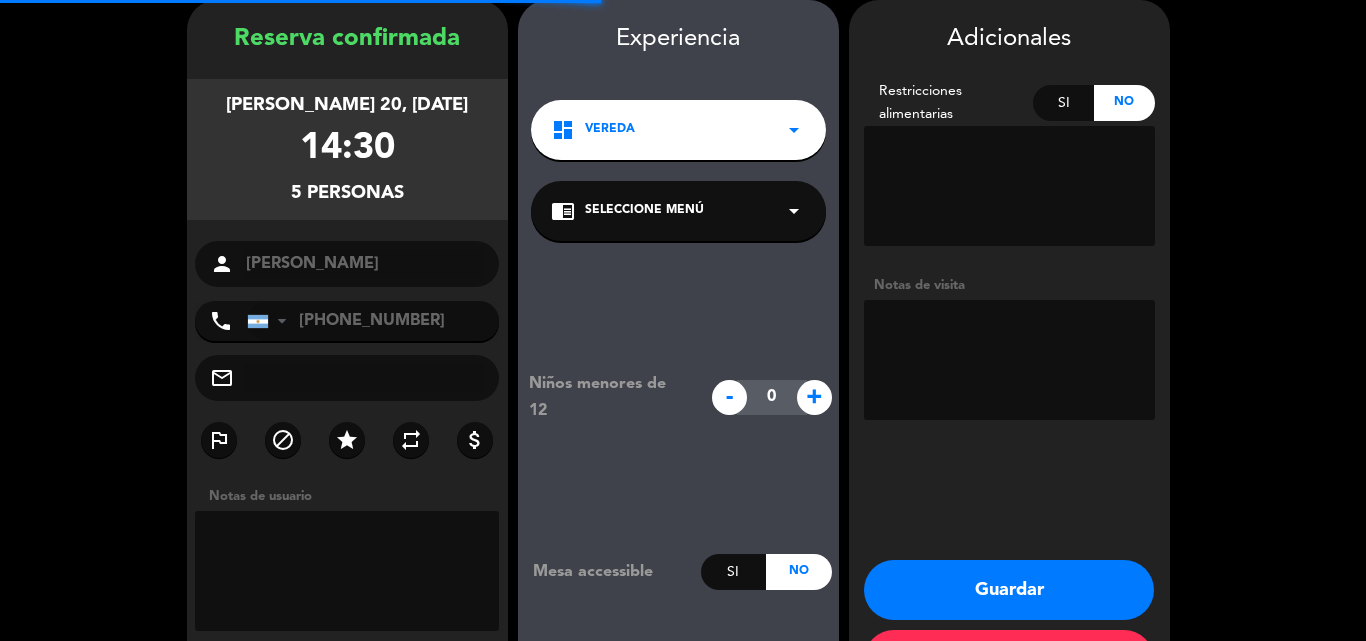 click at bounding box center [1009, 360] 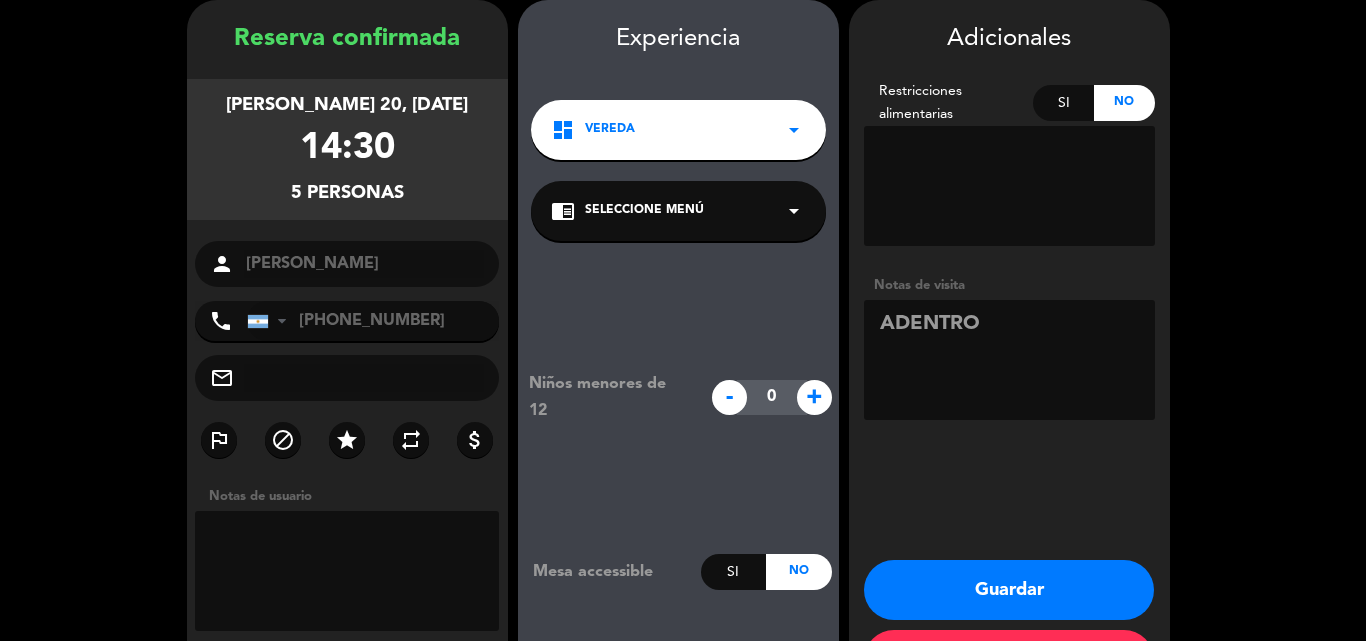 drag, startPoint x: 1002, startPoint y: 342, endPoint x: 995, endPoint y: 362, distance: 21.189621 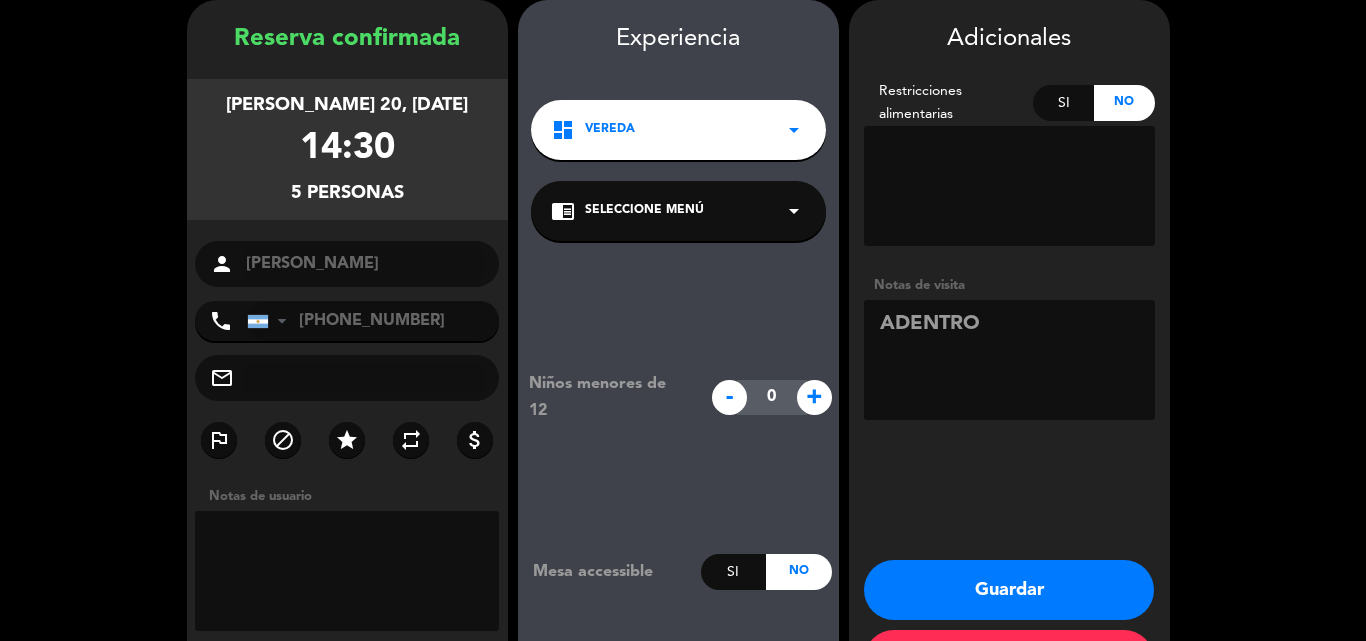 click at bounding box center [1009, 360] 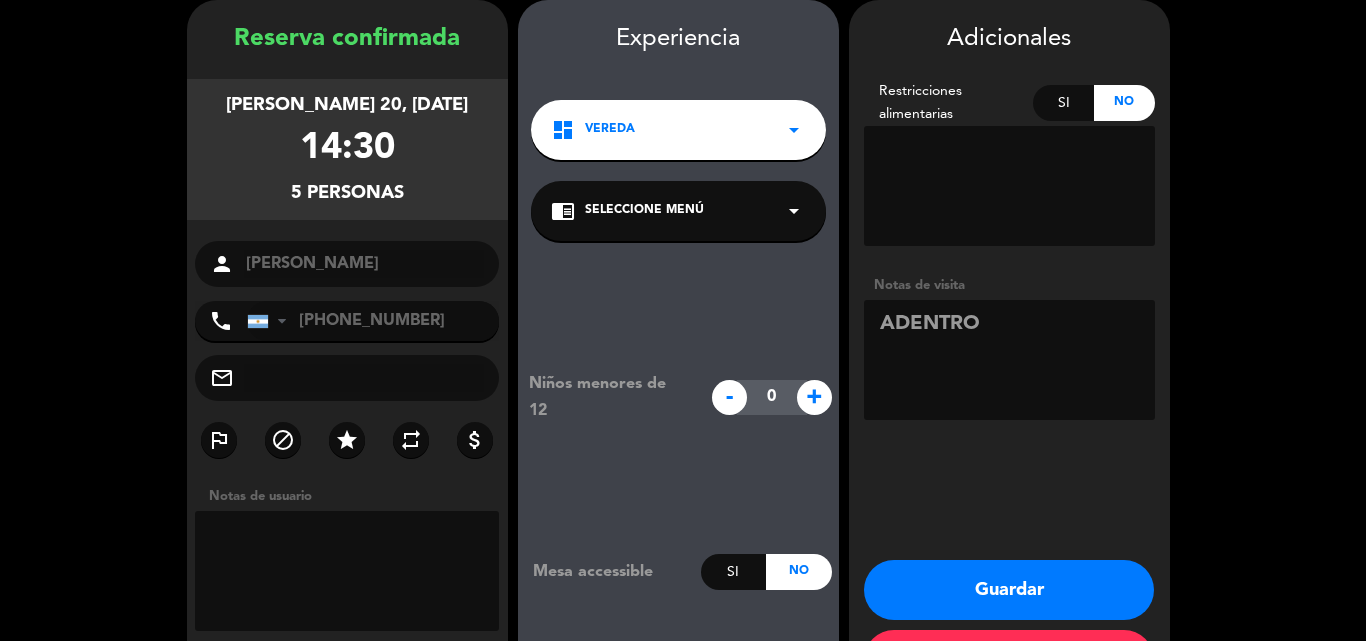 type on "ADENTRO" 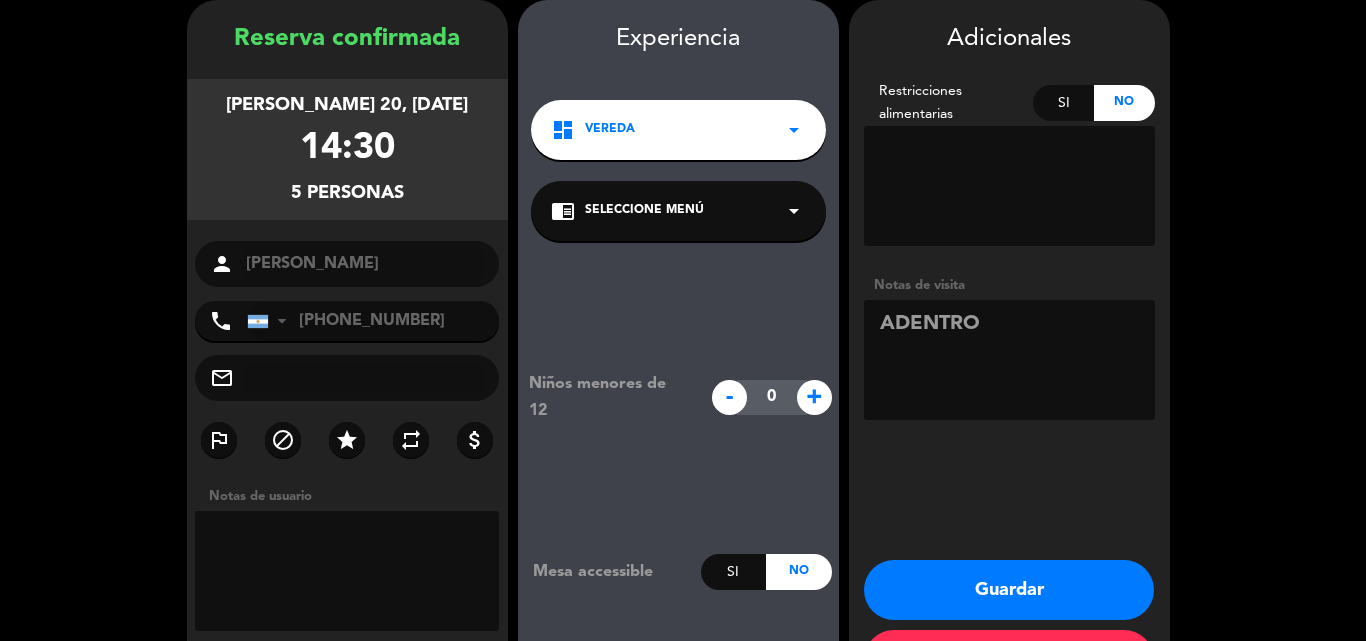 click on "Guardar" at bounding box center [1009, 590] 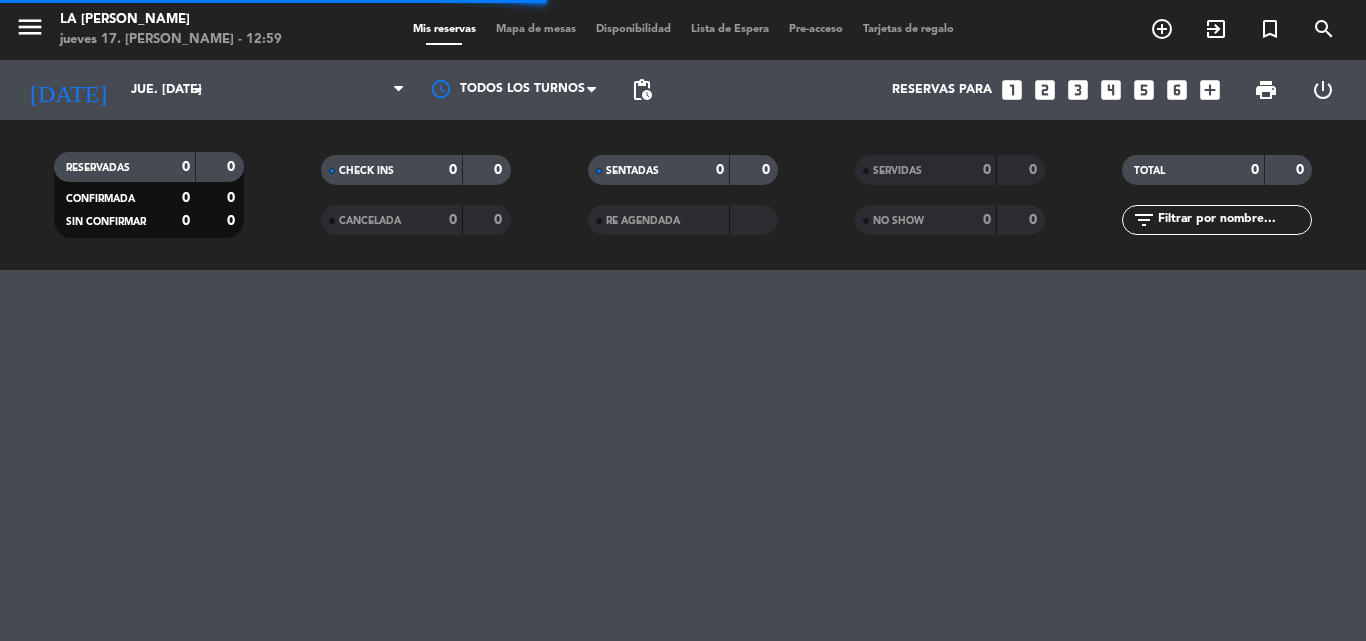 scroll, scrollTop: 0, scrollLeft: 0, axis: both 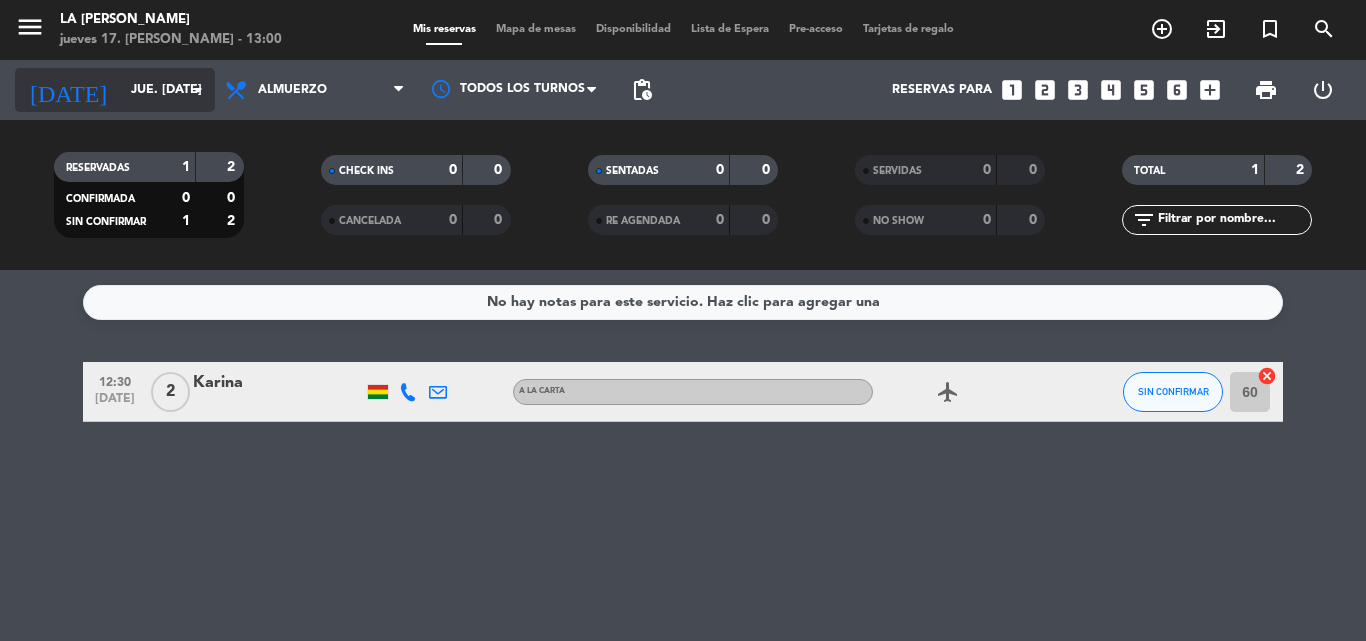 click on "[DATE]    [DEMOGRAPHIC_DATA] [DATE] arrow_drop_down" 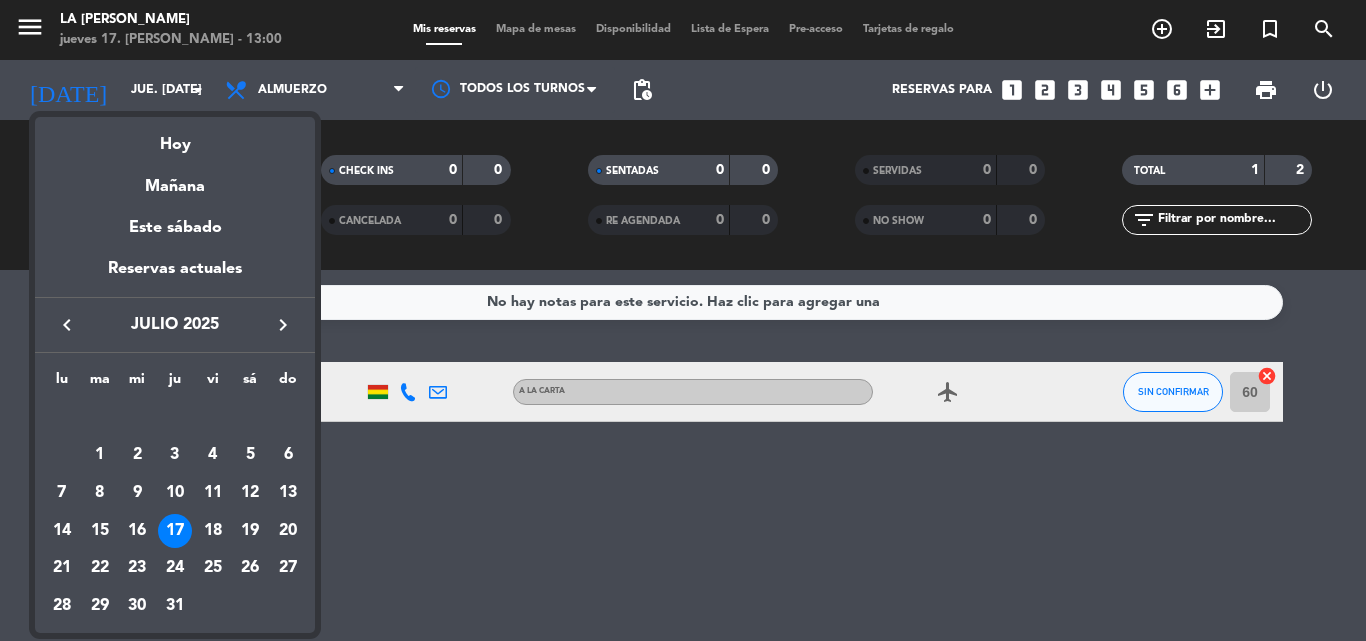 click at bounding box center (683, 320) 